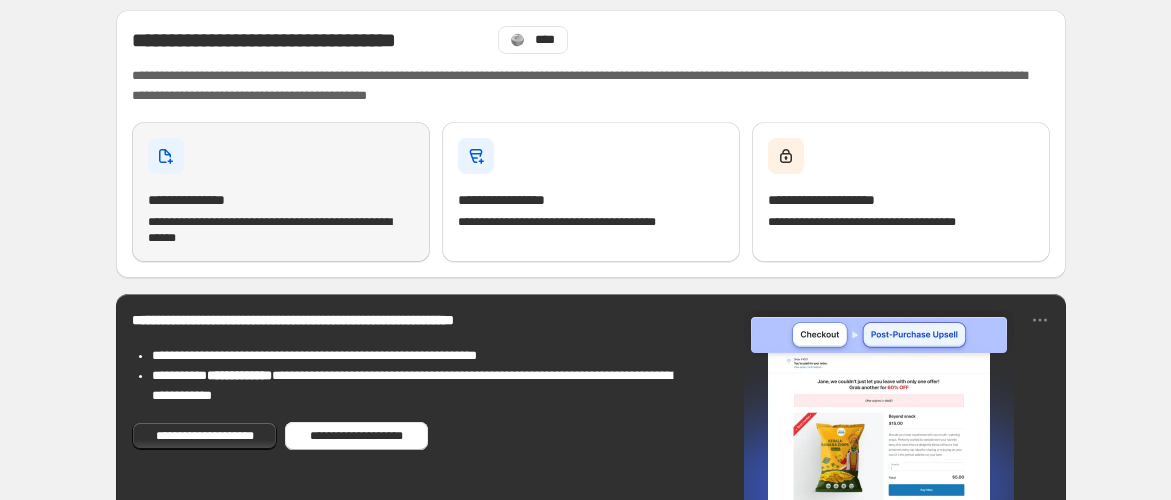 scroll, scrollTop: 222, scrollLeft: 0, axis: vertical 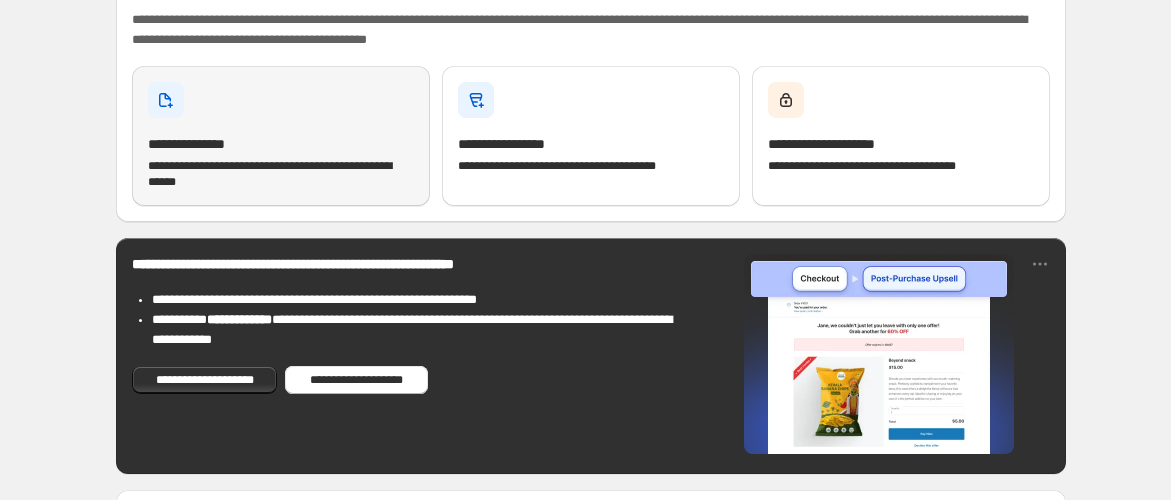 click on "**********" at bounding box center (281, 136) 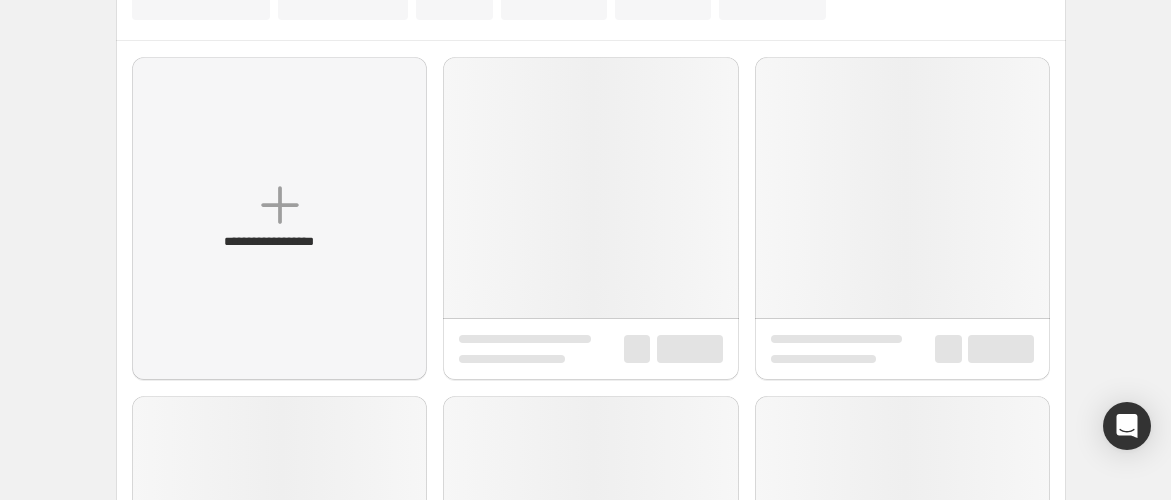 scroll, scrollTop: 0, scrollLeft: 0, axis: both 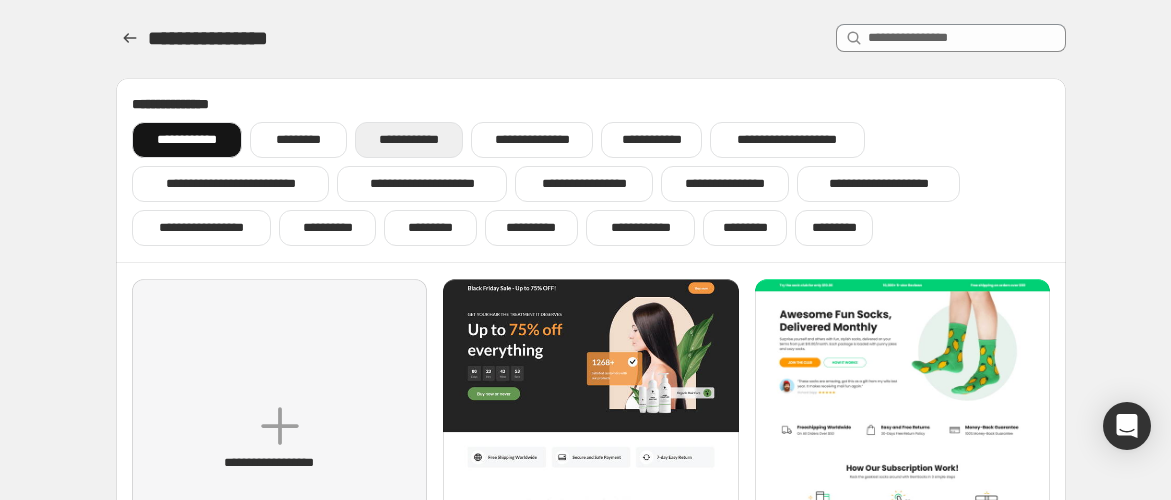 click on "**********" at bounding box center [409, 140] 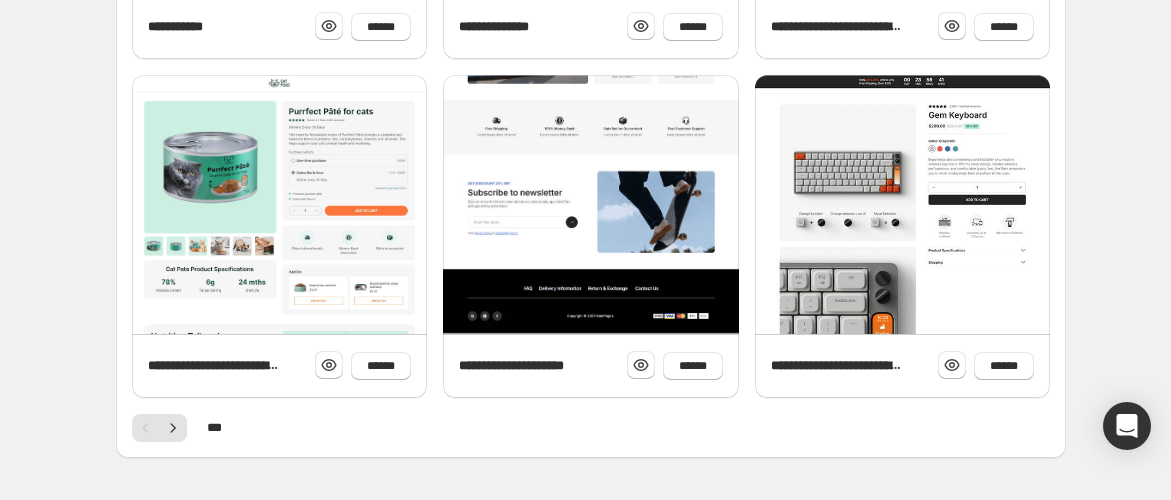 scroll, scrollTop: 888, scrollLeft: 0, axis: vertical 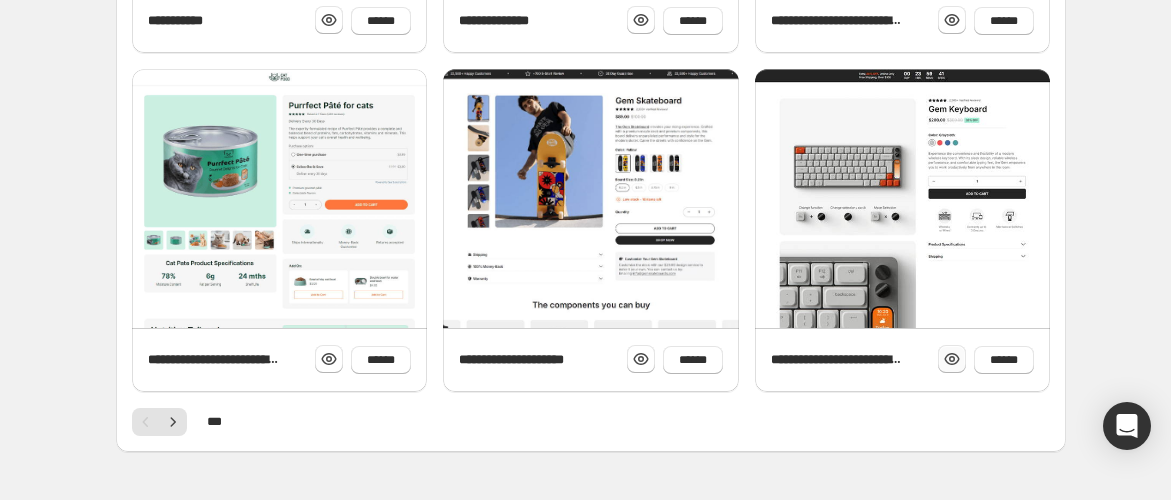 click 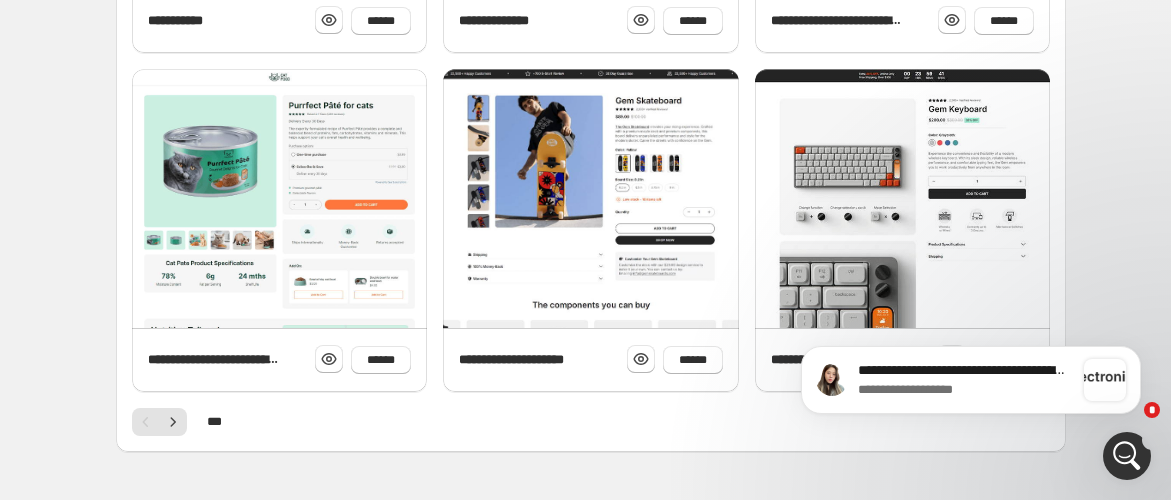 scroll, scrollTop: 0, scrollLeft: 0, axis: both 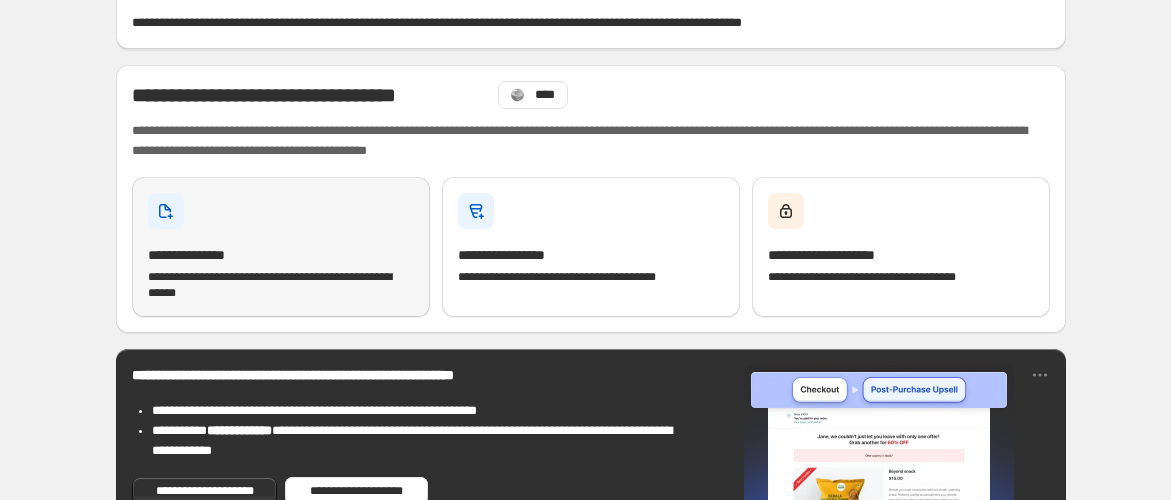 click on "**********" at bounding box center (281, 247) 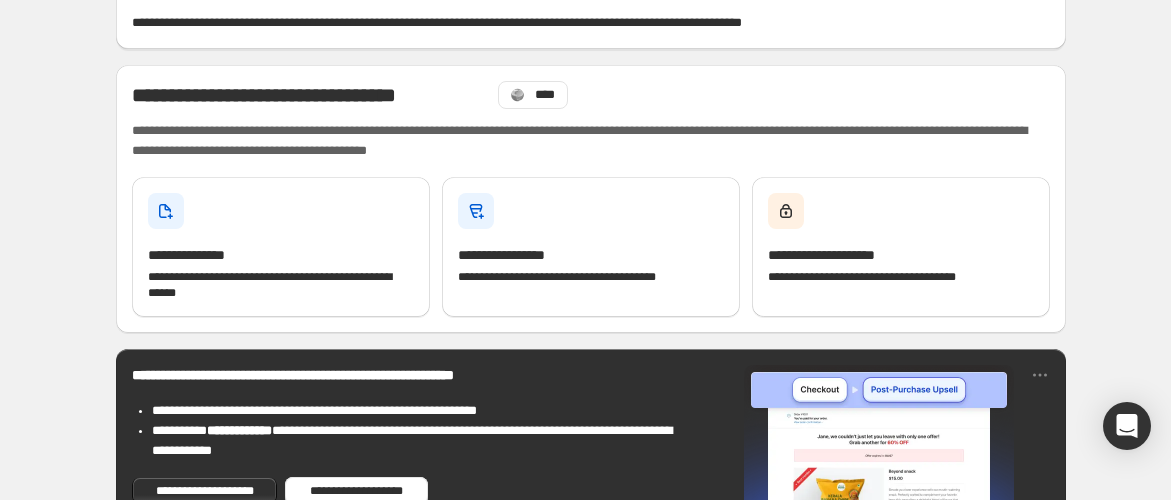scroll, scrollTop: 0, scrollLeft: 0, axis: both 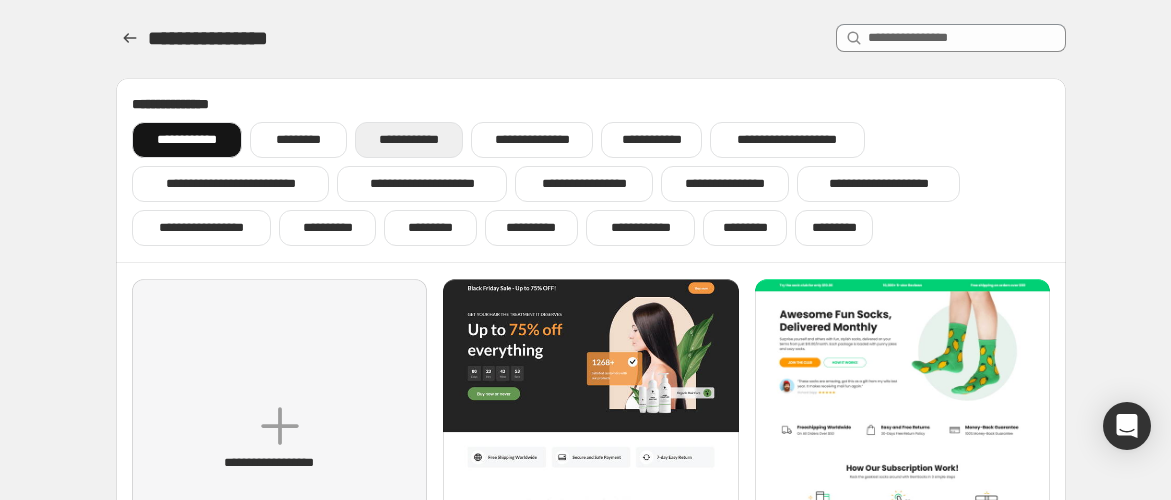click on "**********" at bounding box center [409, 140] 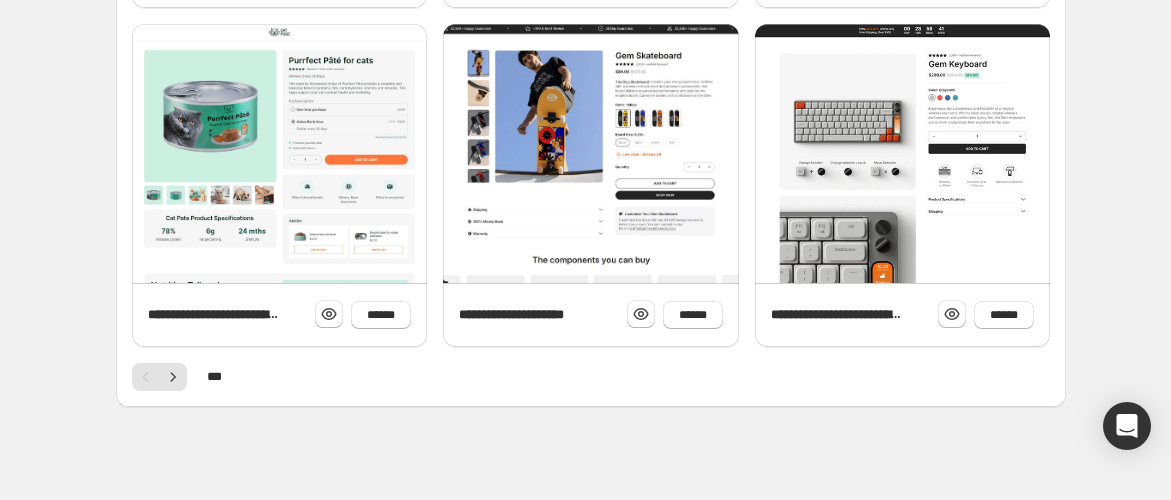 scroll, scrollTop: 940, scrollLeft: 0, axis: vertical 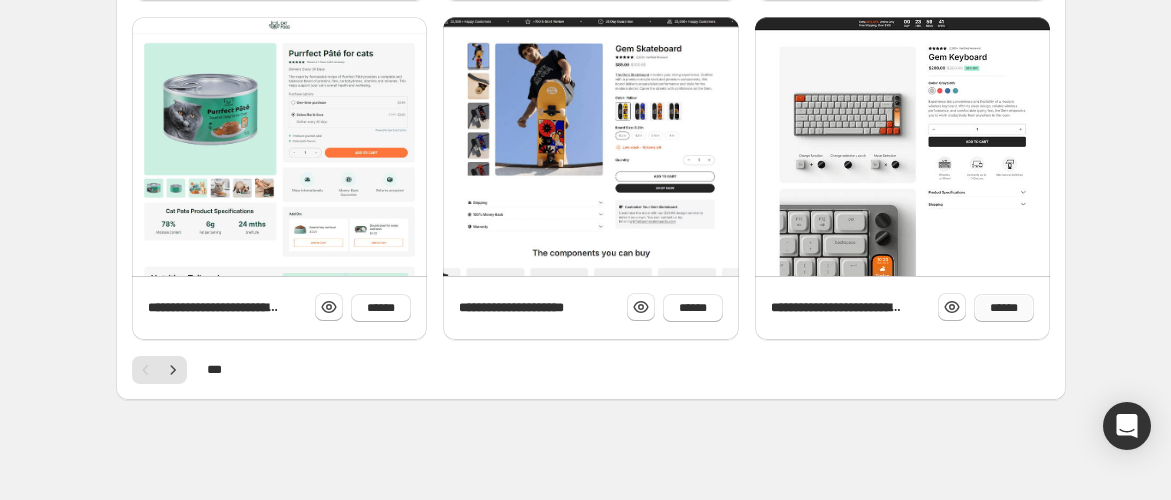 click on "******" at bounding box center [1004, 308] 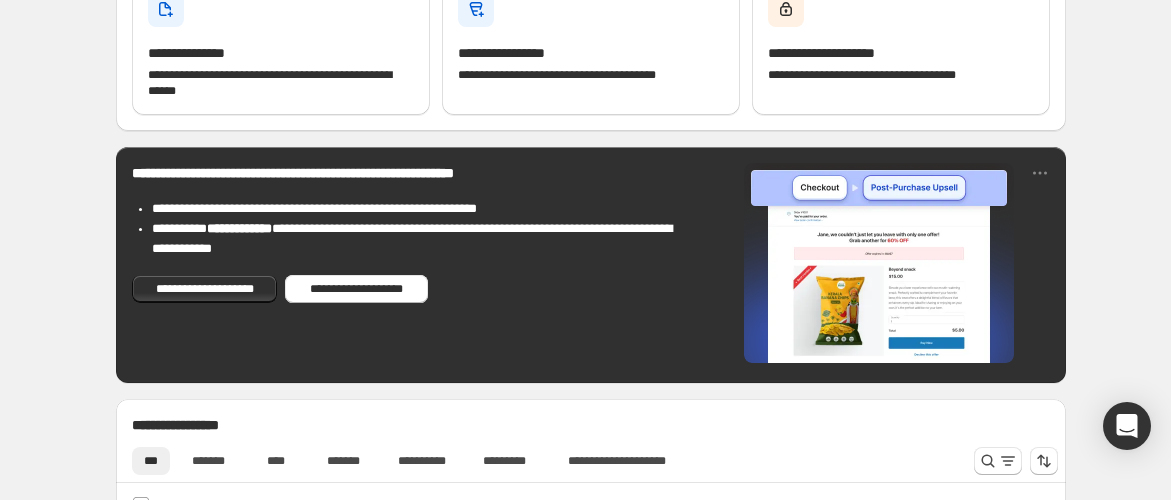 scroll, scrollTop: 333, scrollLeft: 0, axis: vertical 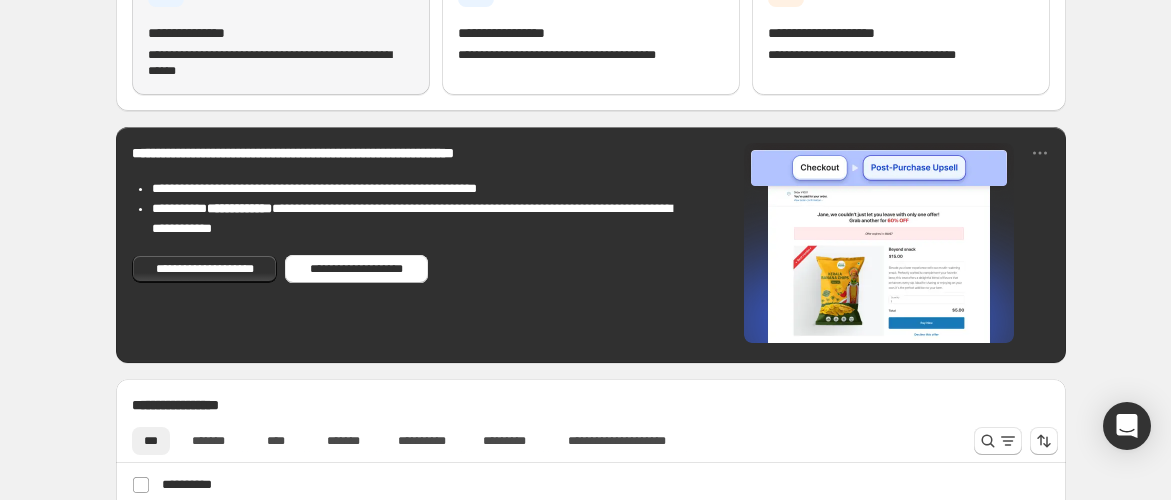 click on "**********" at bounding box center (281, 63) 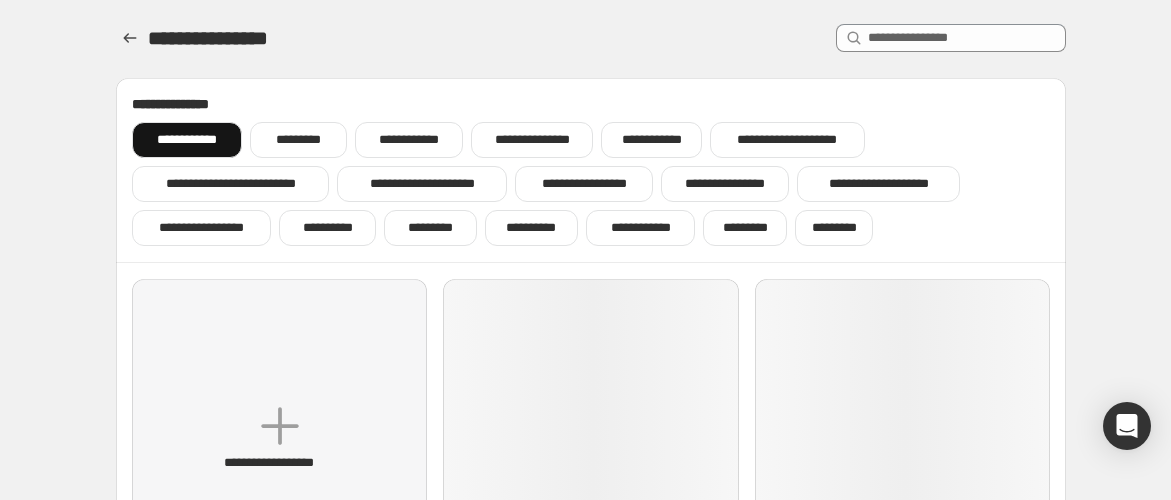 scroll, scrollTop: 111, scrollLeft: 0, axis: vertical 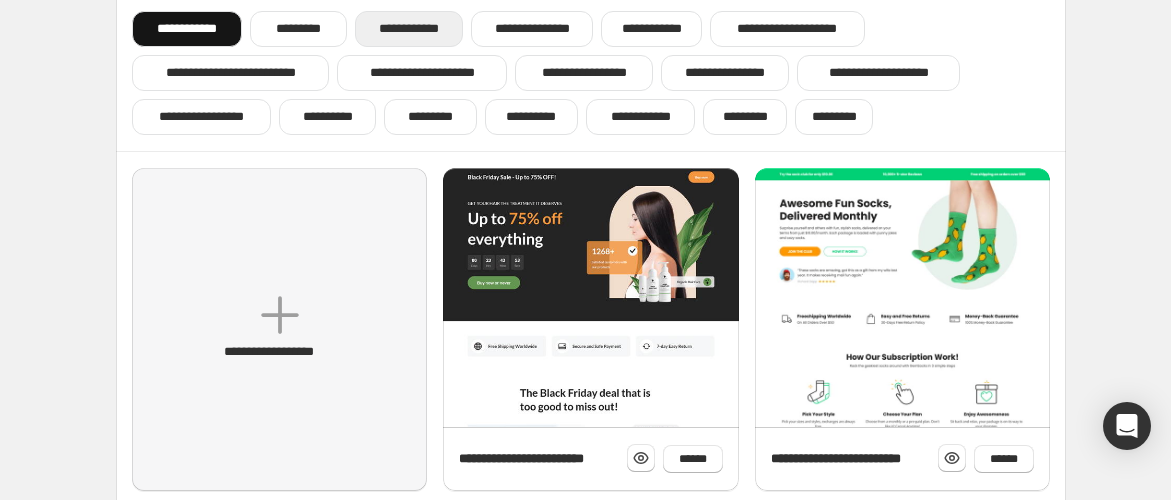 click on "**********" at bounding box center (409, 29) 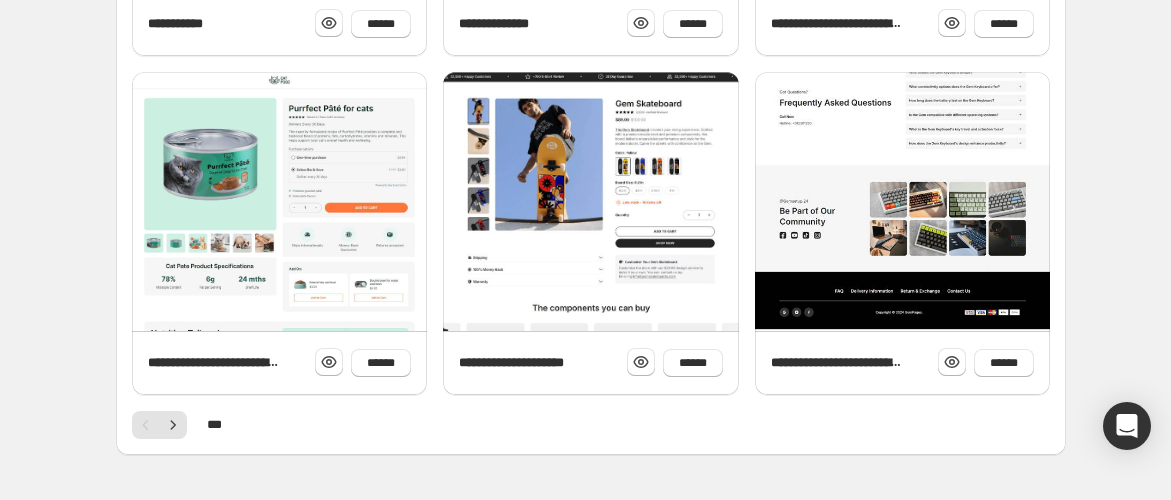 scroll, scrollTop: 940, scrollLeft: 0, axis: vertical 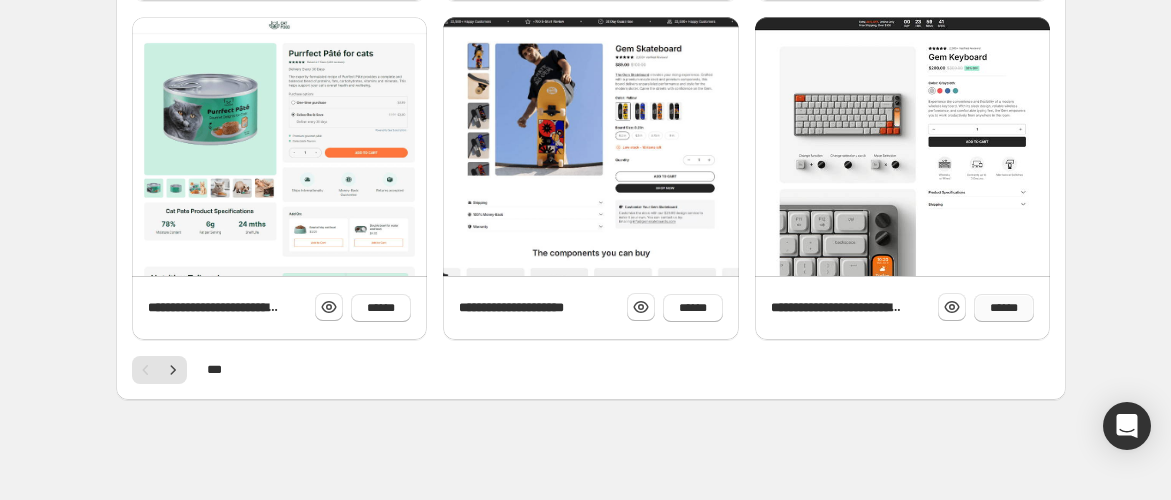 click on "******" at bounding box center (1004, 308) 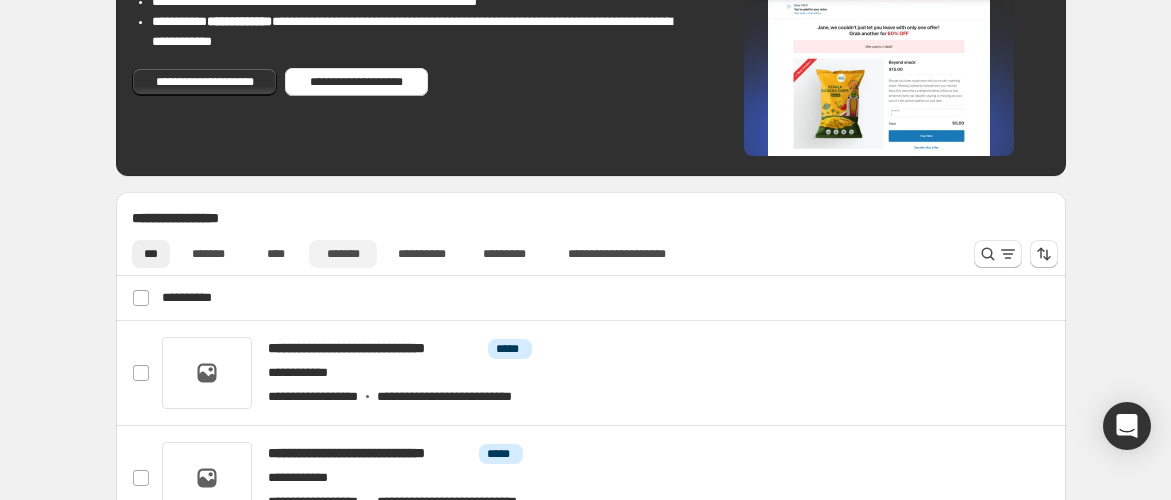 scroll, scrollTop: 555, scrollLeft: 0, axis: vertical 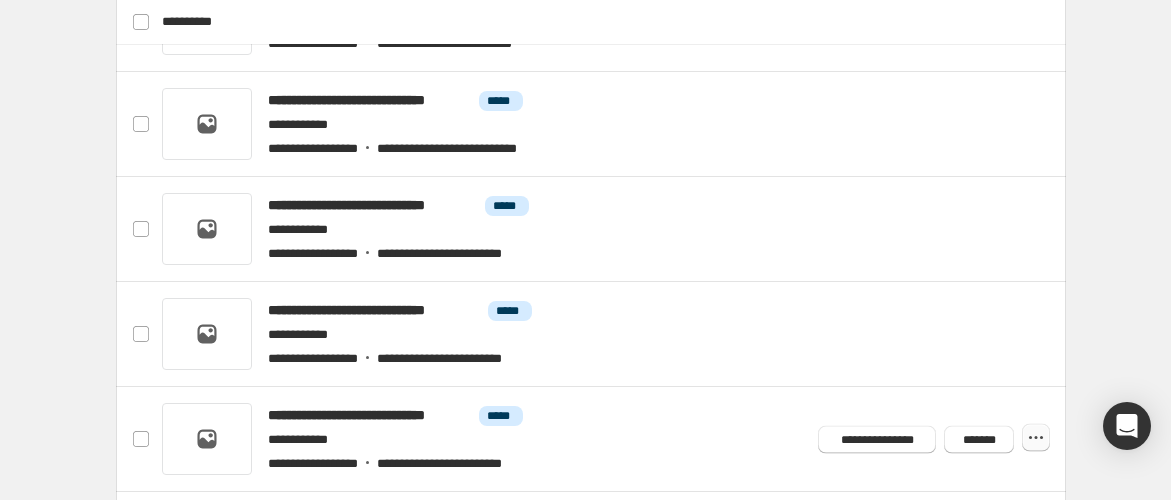 click 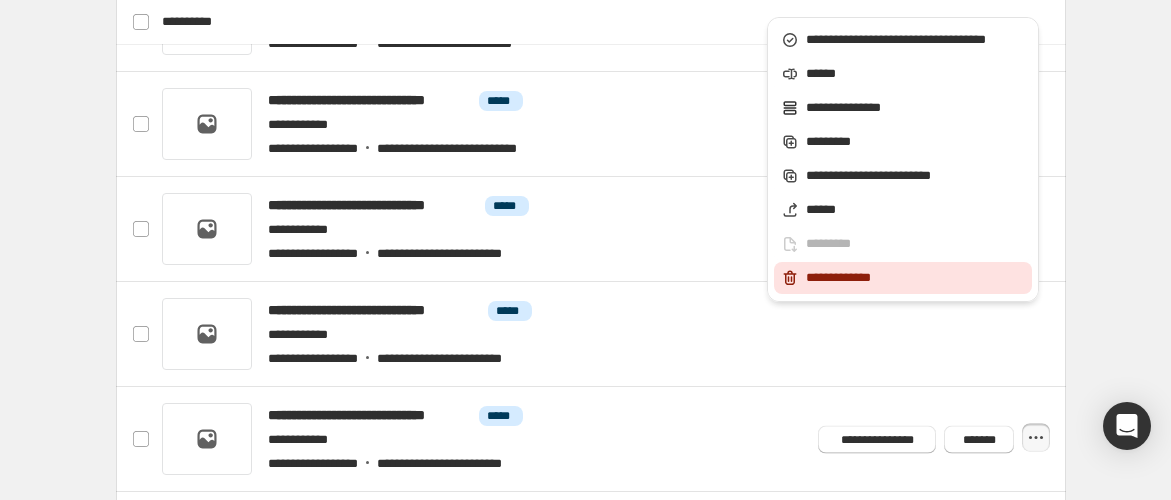 click on "**********" at bounding box center (916, 278) 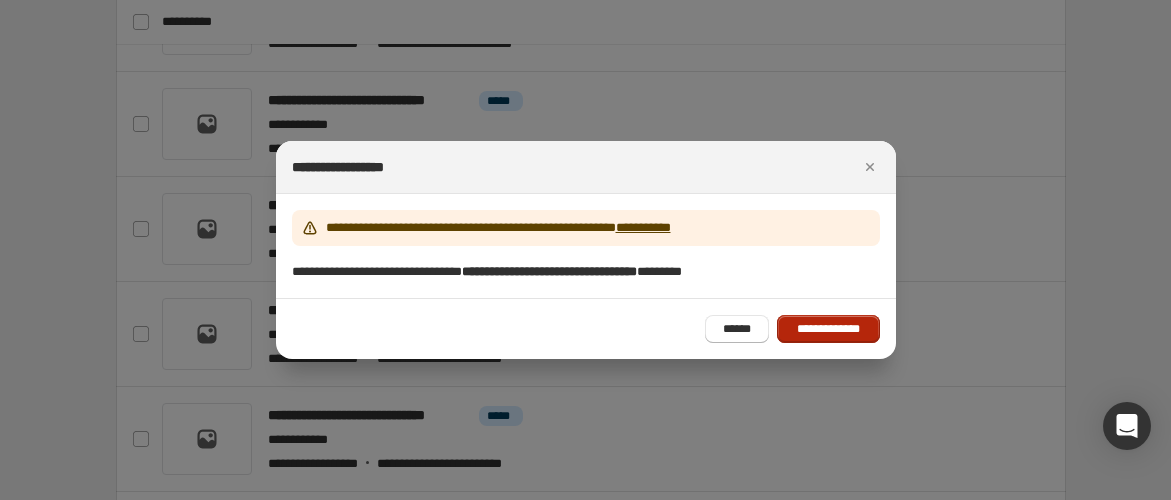 click on "**********" at bounding box center [828, 329] 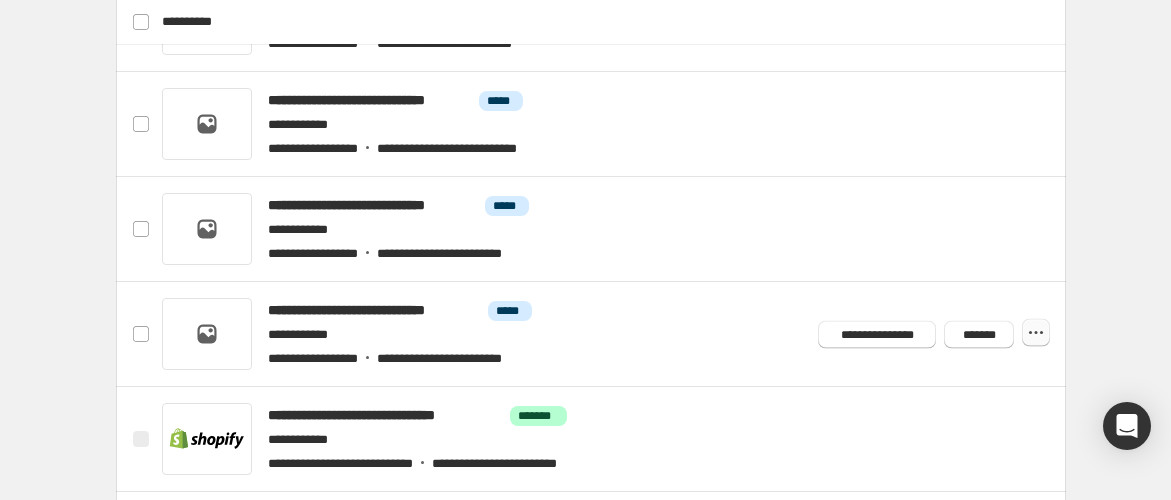 click 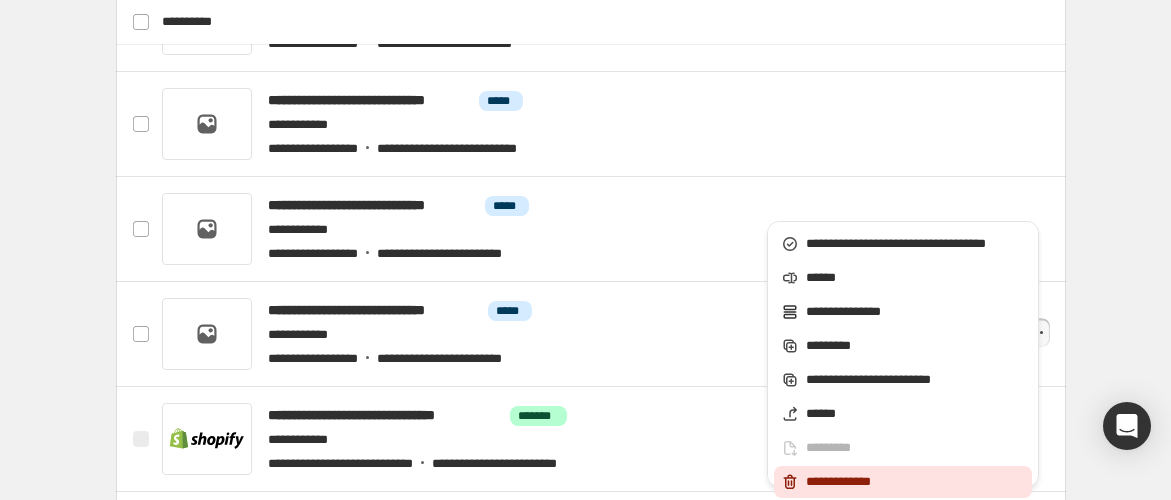 click on "**********" at bounding box center (916, 482) 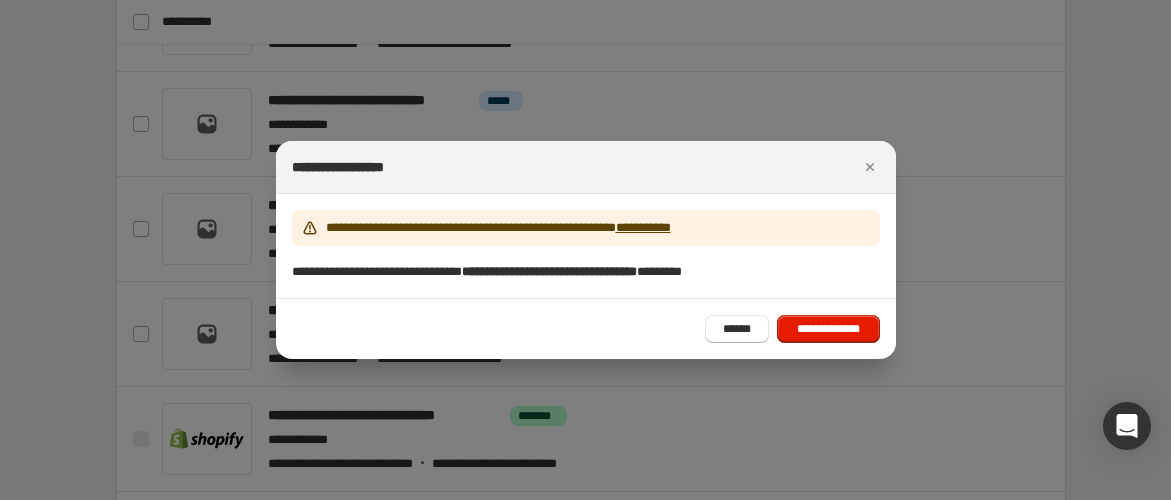 click on "**********" at bounding box center [828, 329] 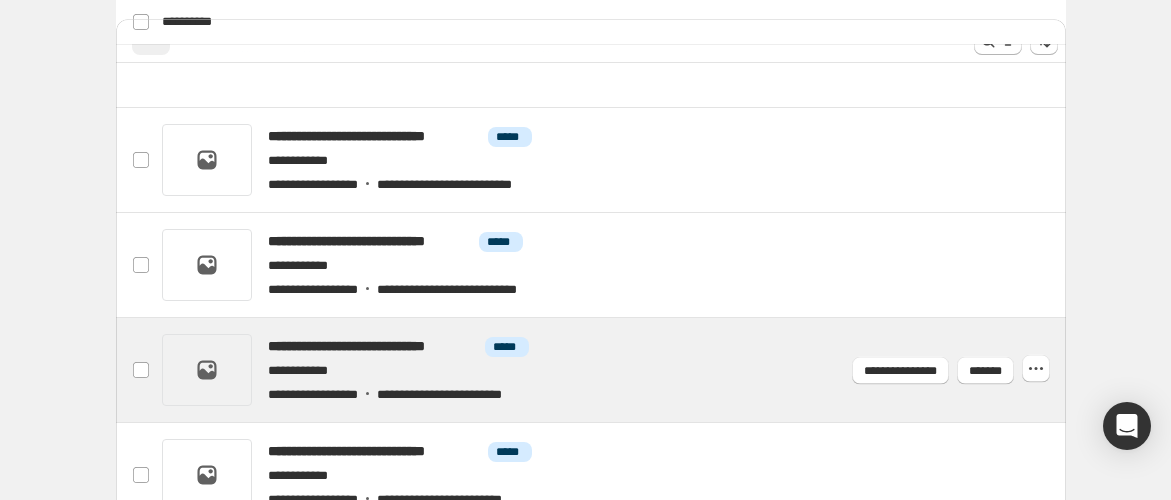 scroll, scrollTop: 321, scrollLeft: 0, axis: vertical 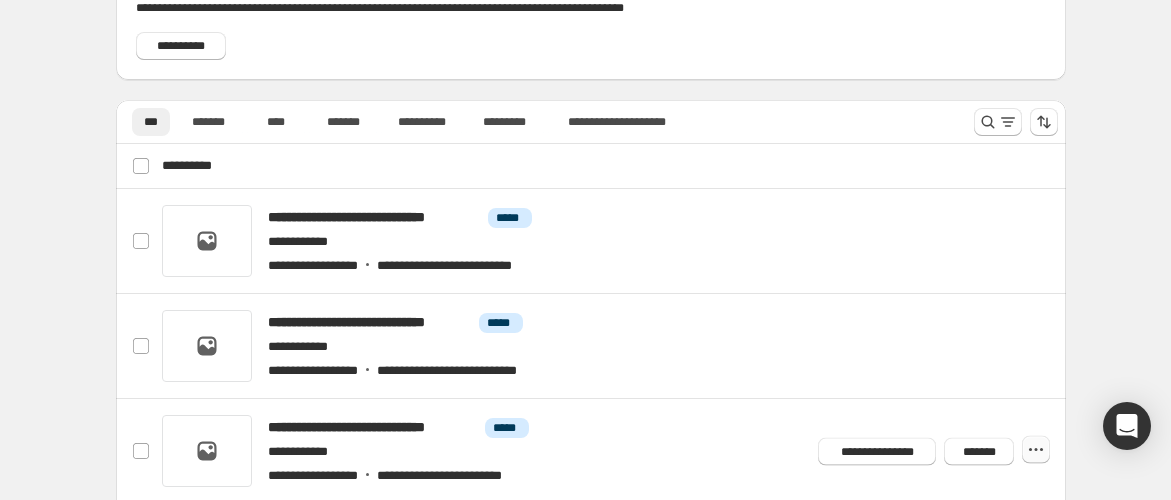 click 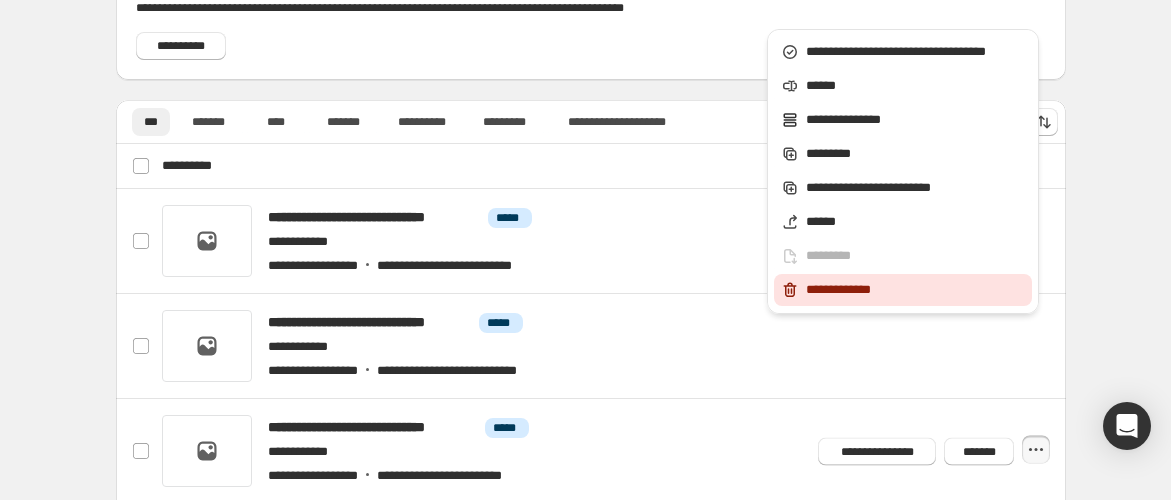 click on "**********" at bounding box center [916, 290] 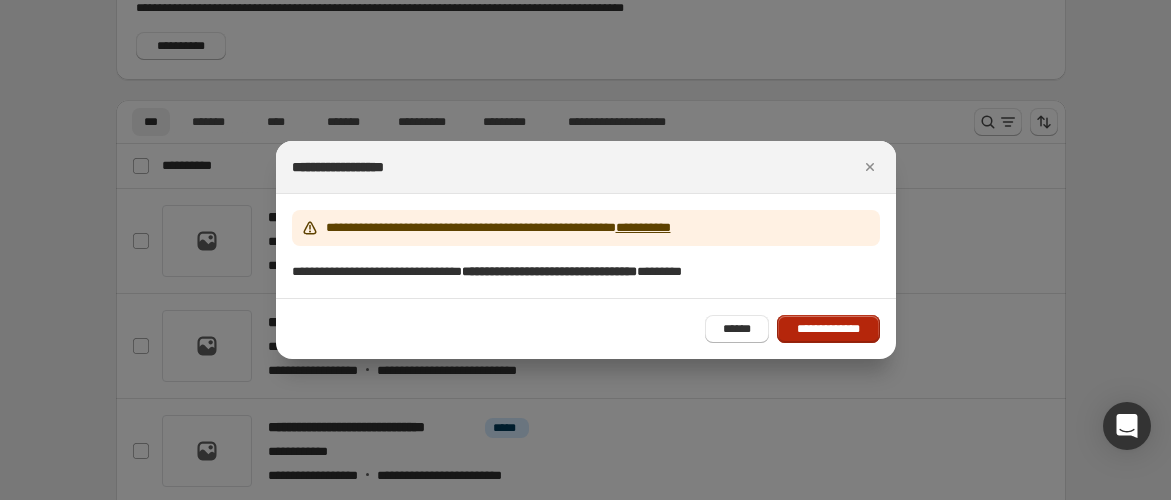 click on "**********" at bounding box center [828, 329] 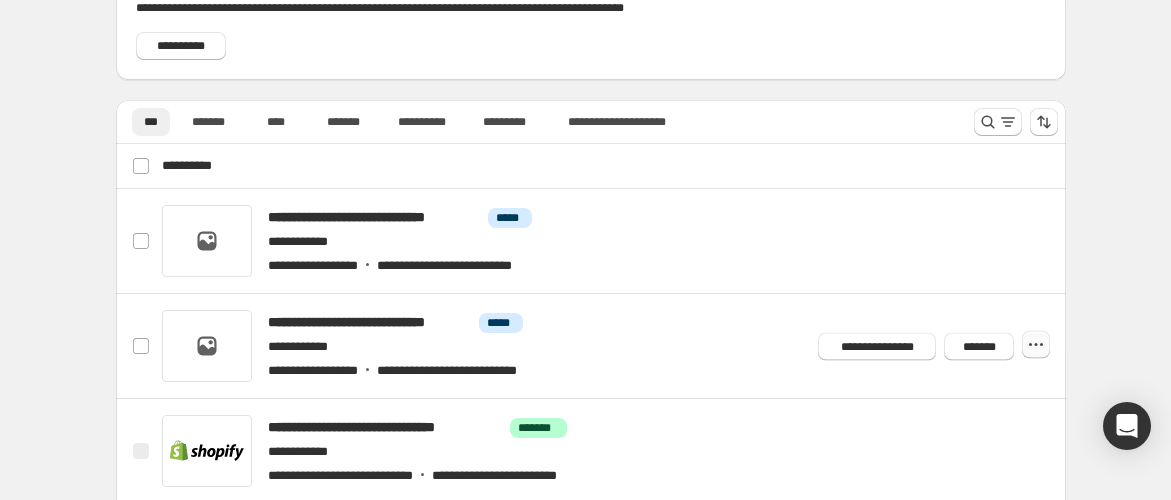 click 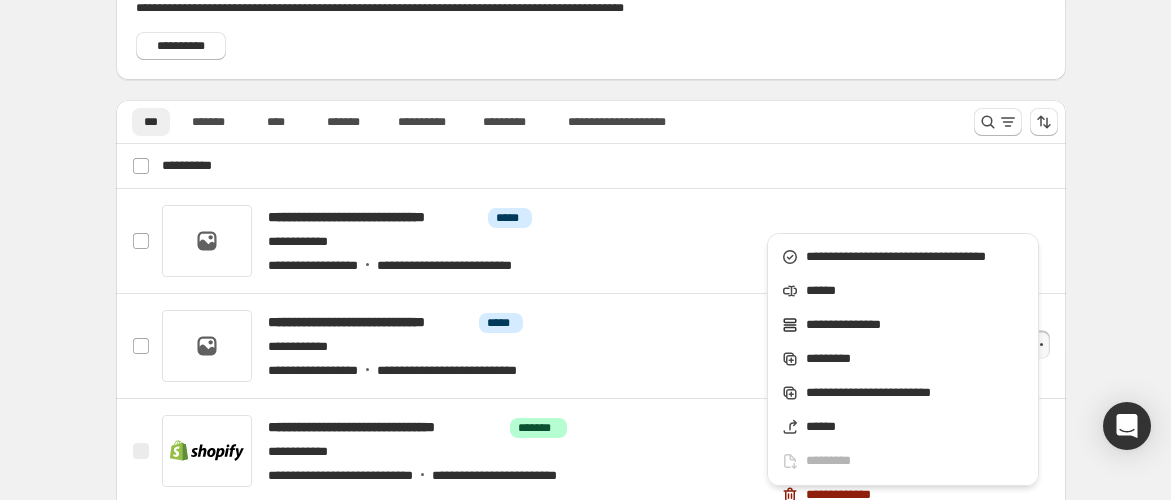 click on "**********" at bounding box center [591, 220] 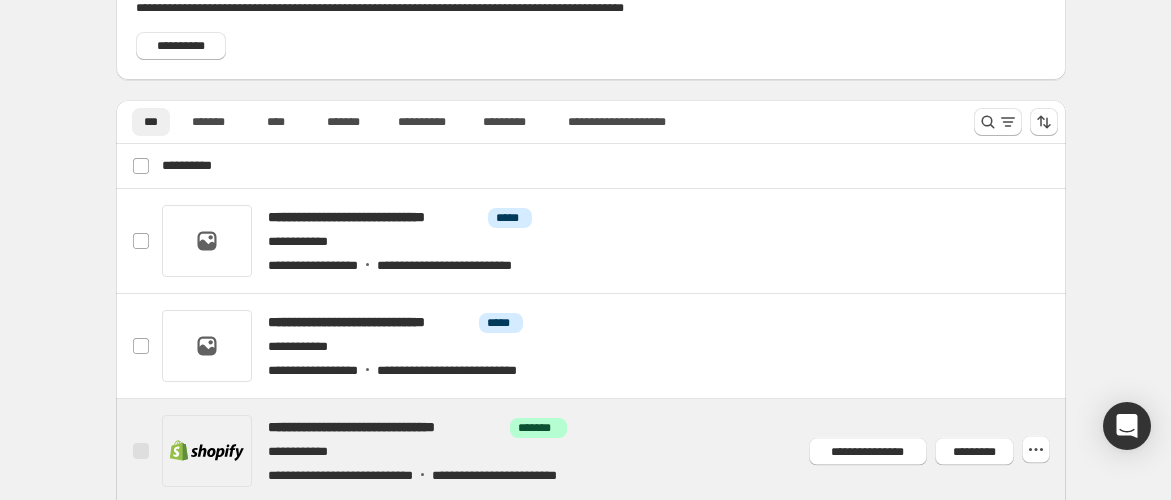 scroll, scrollTop: 210, scrollLeft: 0, axis: vertical 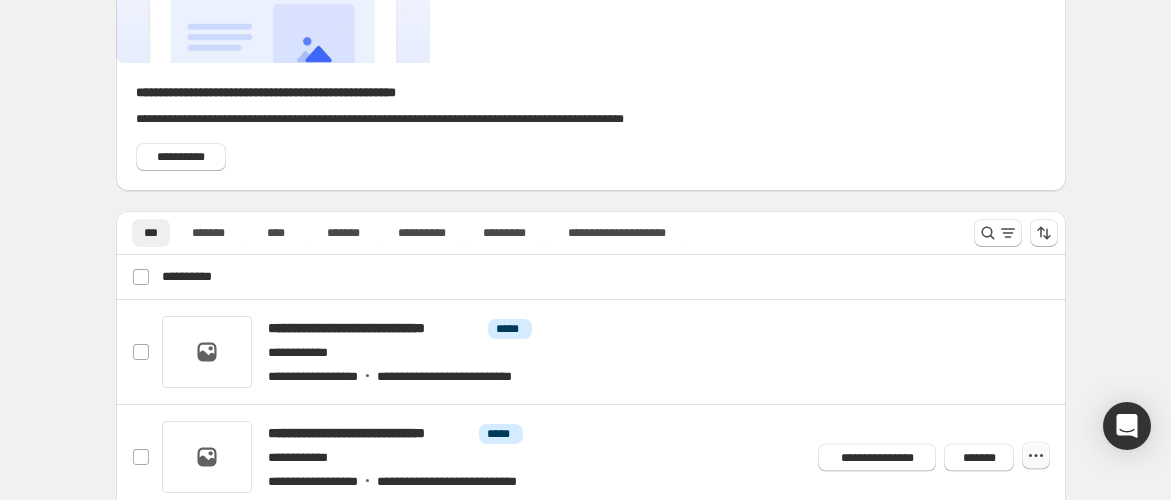 click 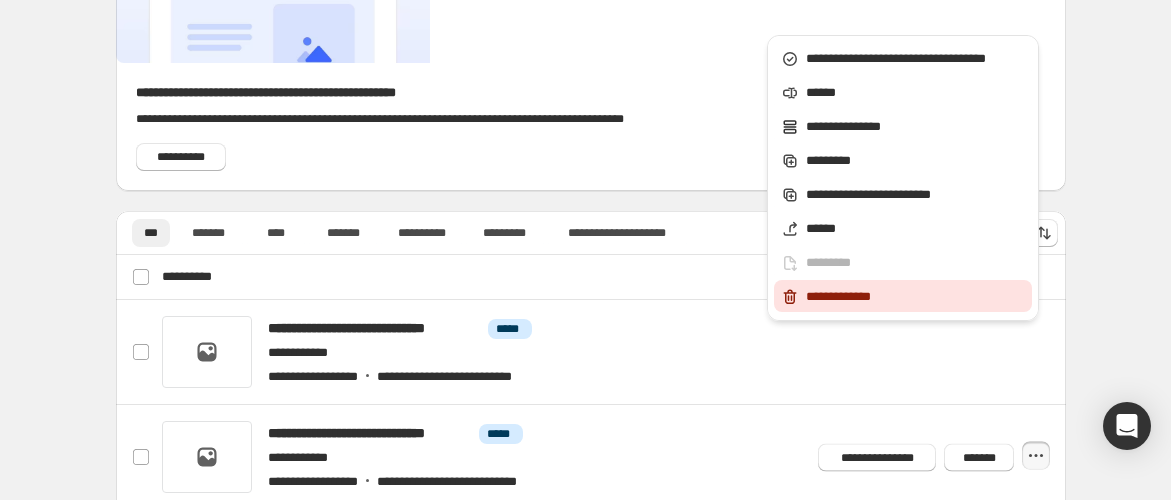 click on "**********" at bounding box center (916, 297) 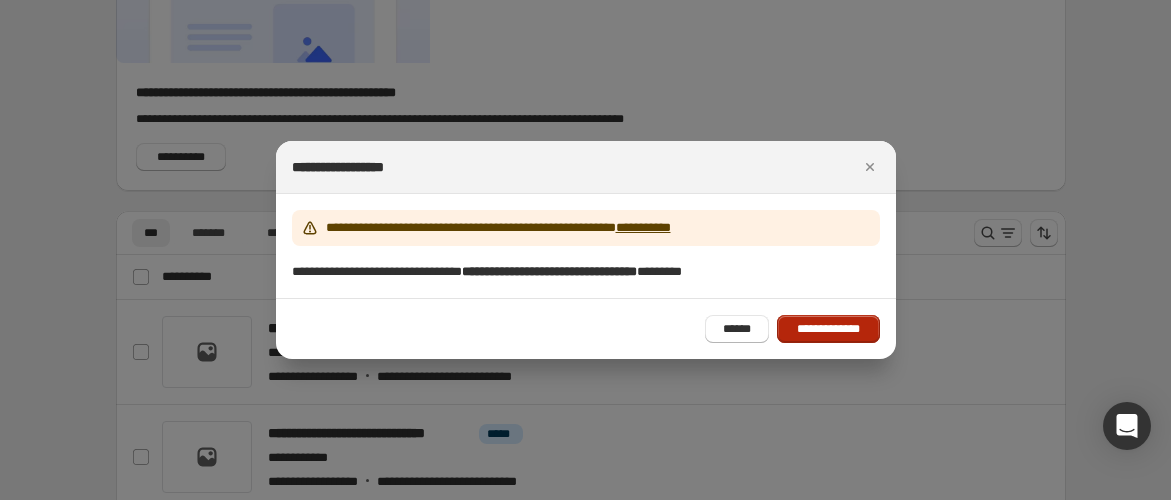 click on "**********" at bounding box center [828, 329] 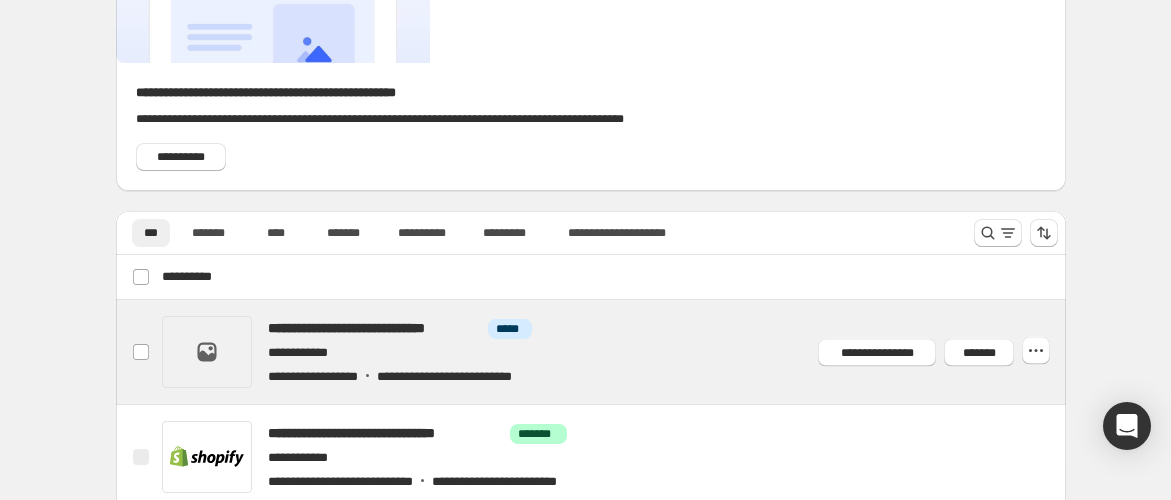 click at bounding box center (615, 352) 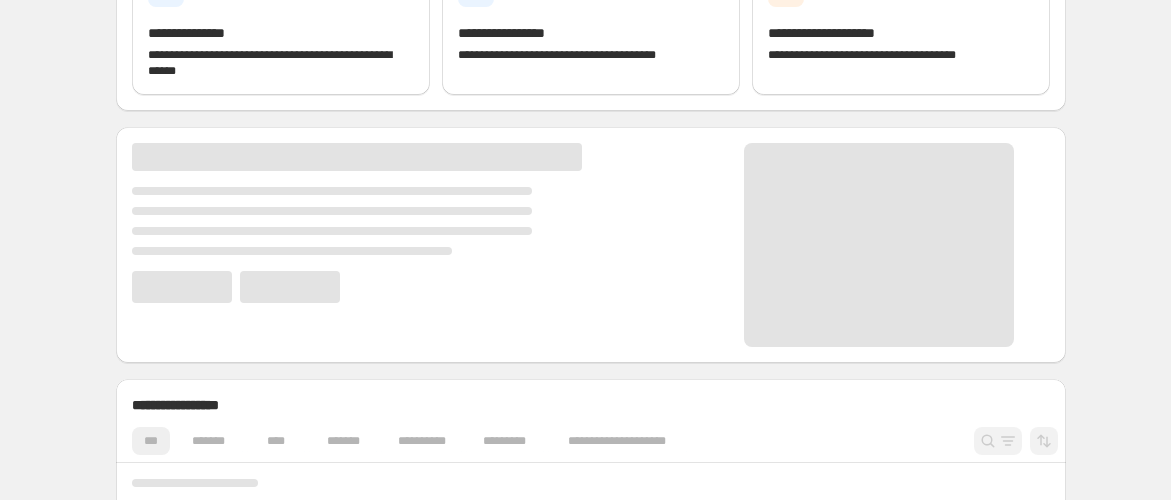 scroll, scrollTop: 493, scrollLeft: 0, axis: vertical 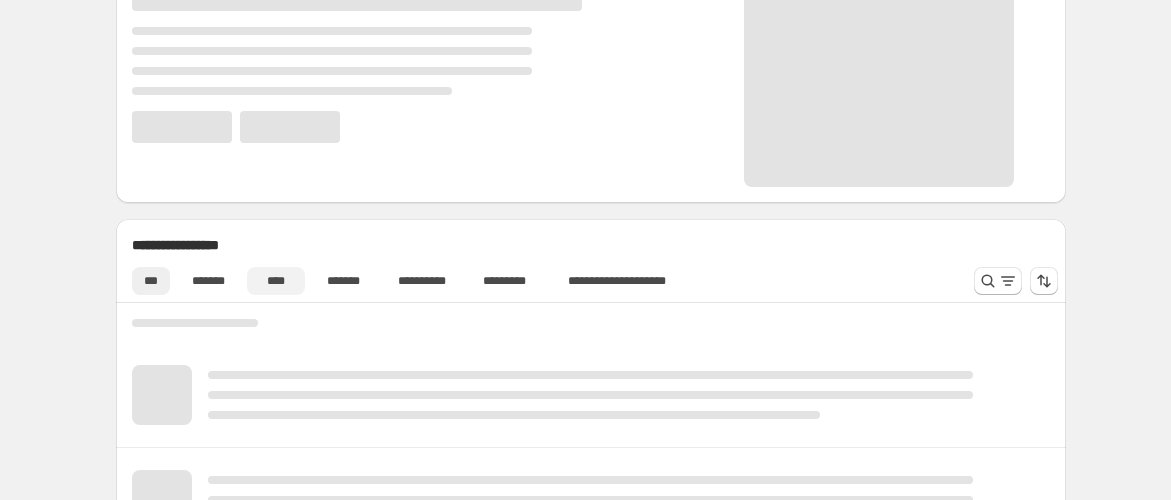 click on "****" at bounding box center [276, 281] 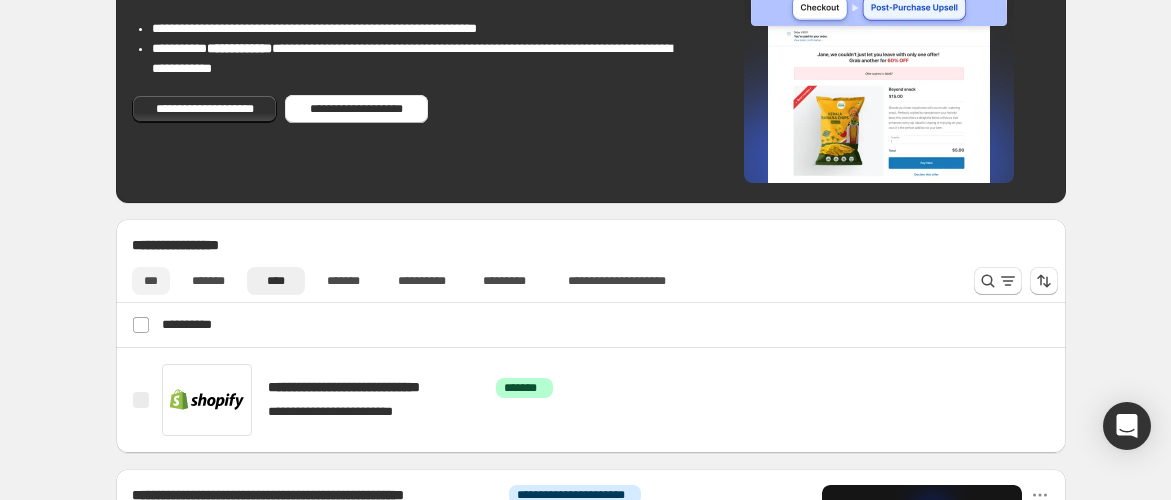 click on "***" at bounding box center [151, 281] 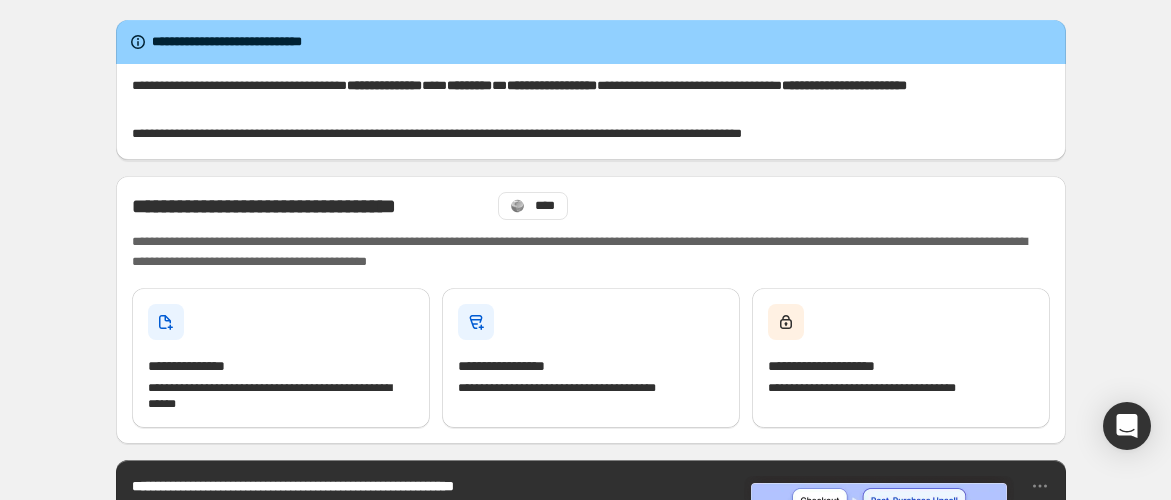 scroll, scrollTop: 333, scrollLeft: 0, axis: vertical 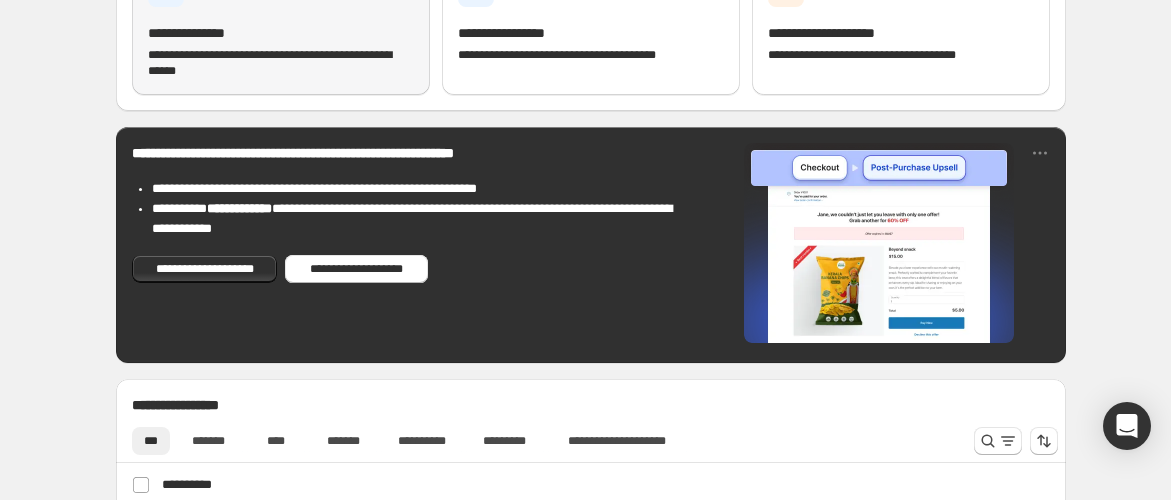 click on "**********" at bounding box center [281, 33] 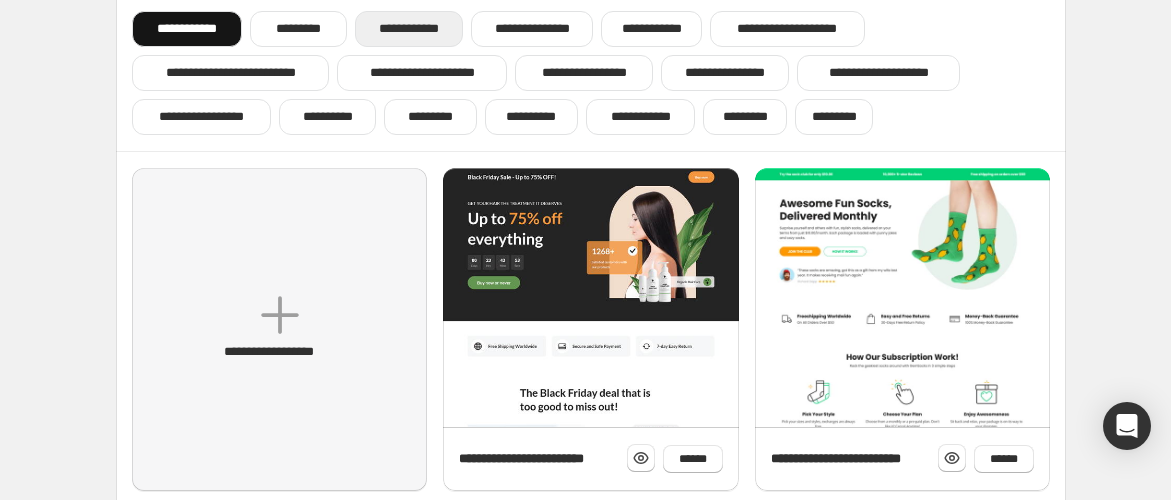 click on "**********" at bounding box center (409, 29) 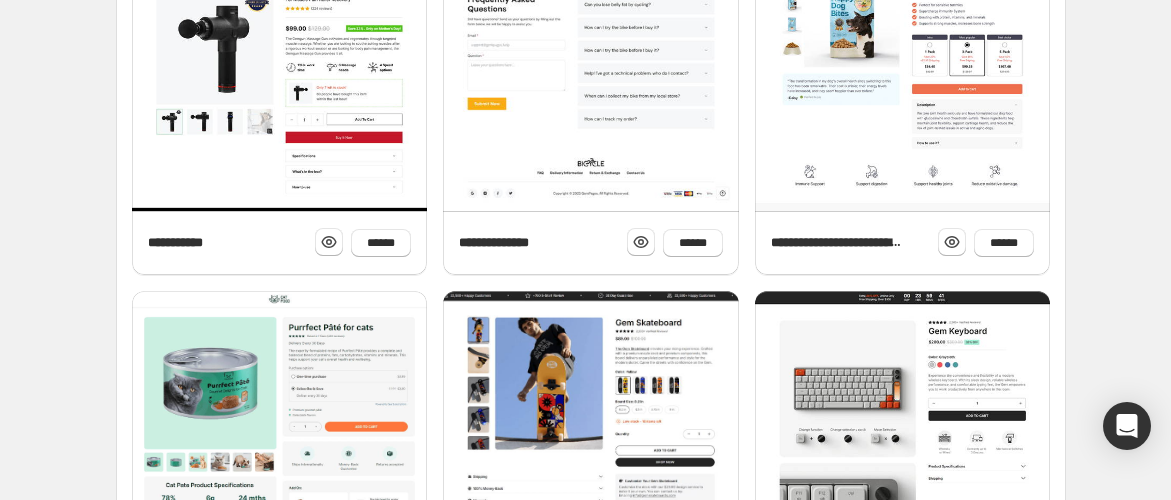scroll, scrollTop: 888, scrollLeft: 0, axis: vertical 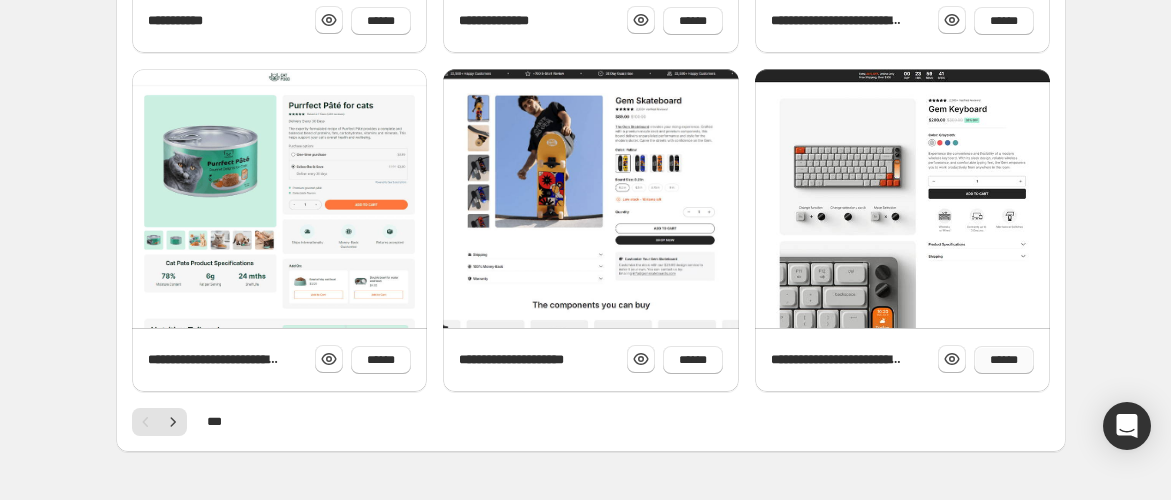 click on "******" at bounding box center [1004, 360] 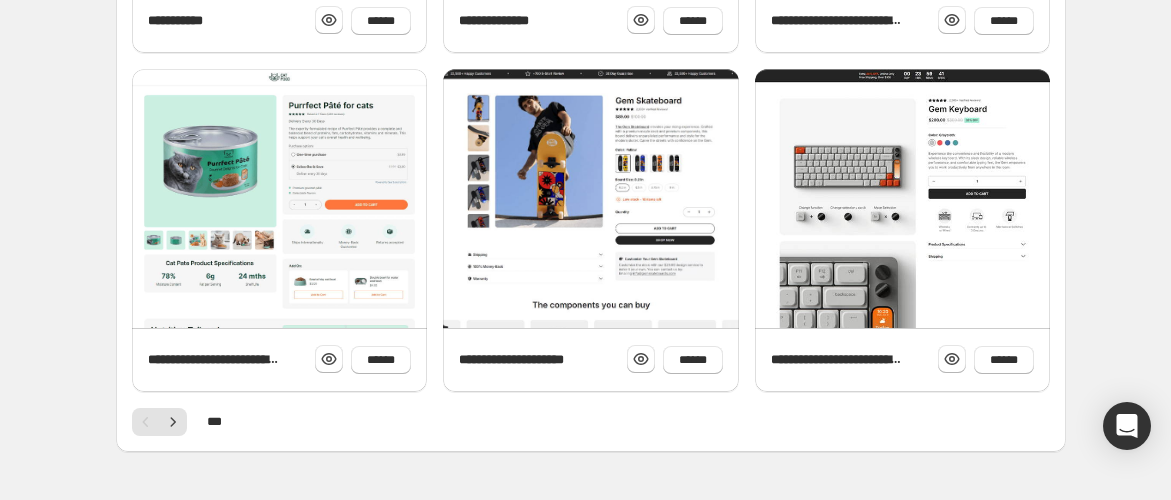 drag, startPoint x: 958, startPoint y: 358, endPoint x: 889, endPoint y: 227, distance: 148.06079 